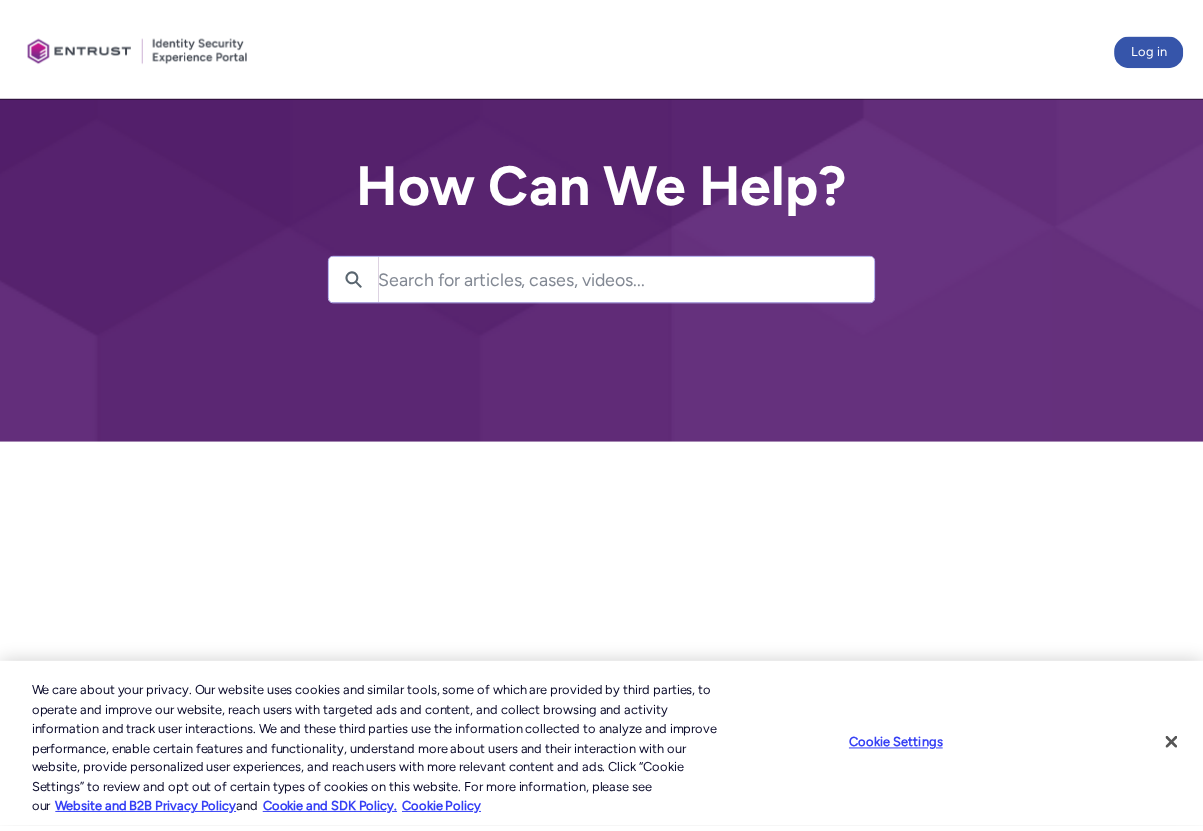scroll, scrollTop: 0, scrollLeft: 0, axis: both 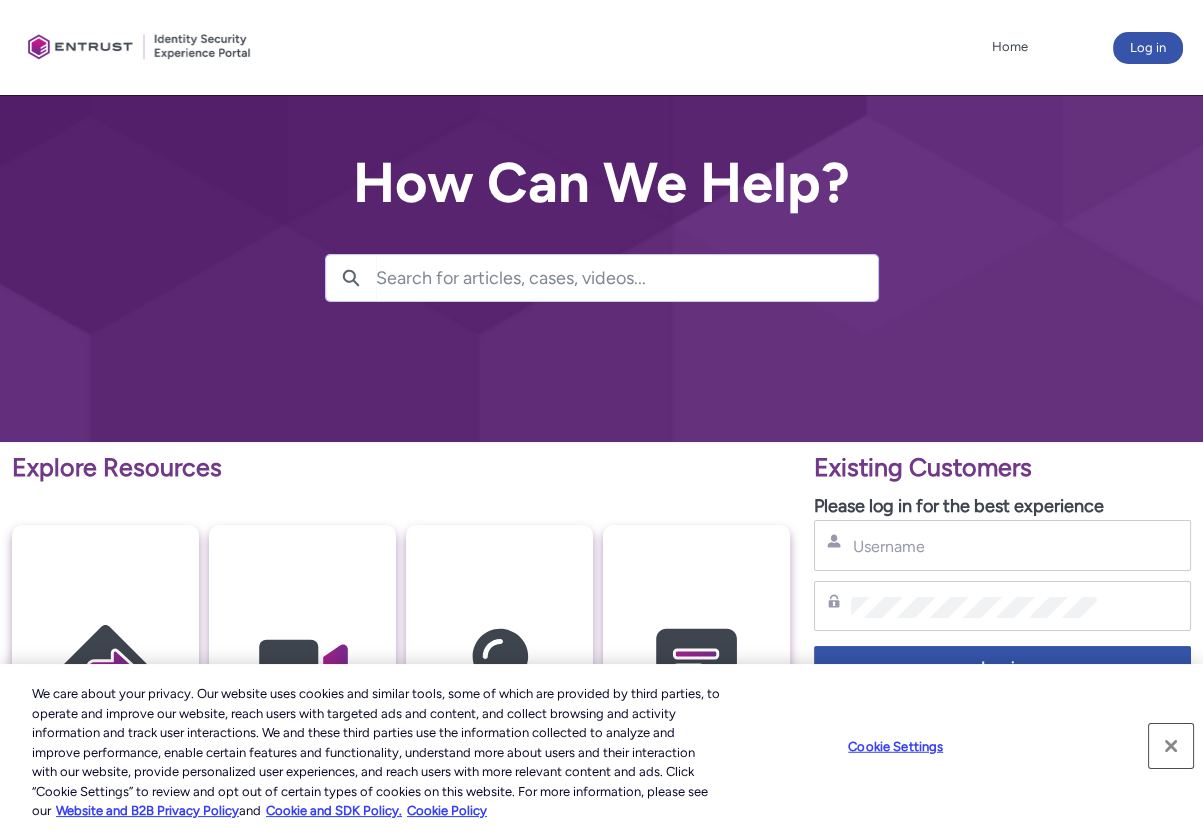 click at bounding box center [1171, 746] 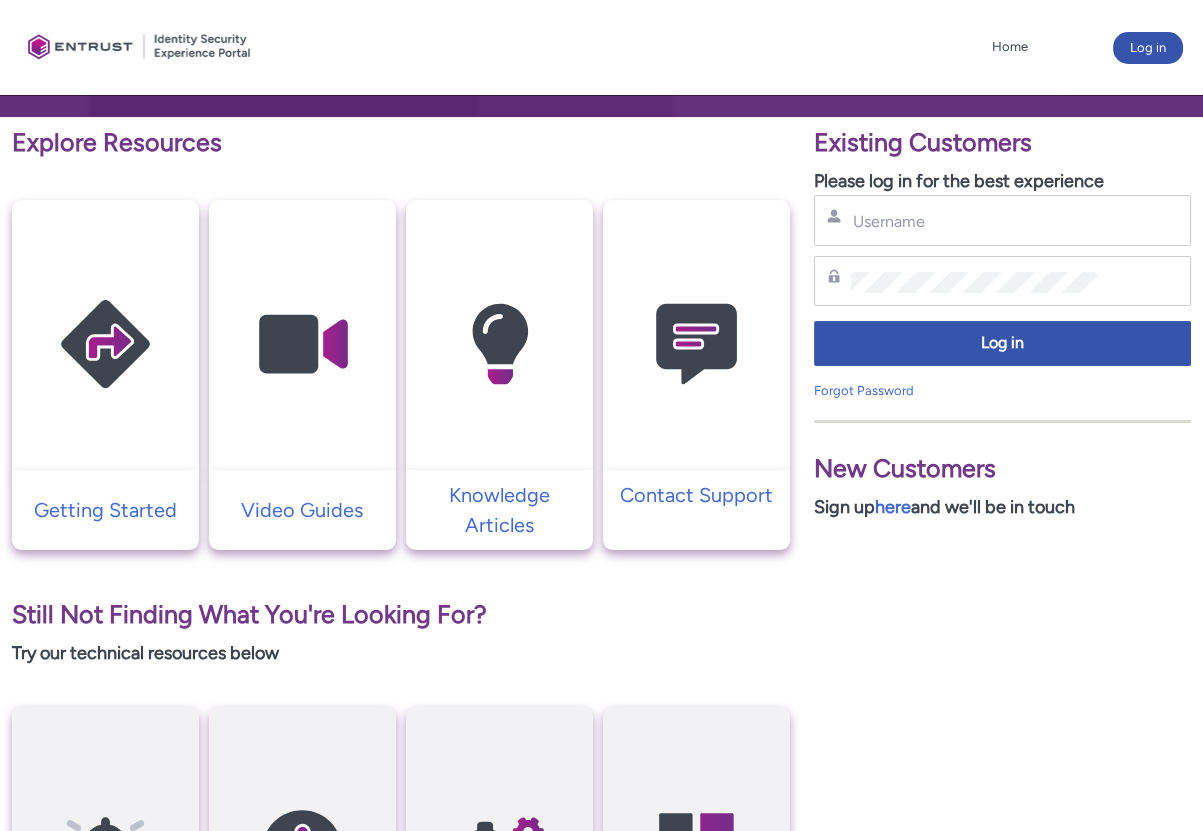 scroll, scrollTop: 400, scrollLeft: 0, axis: vertical 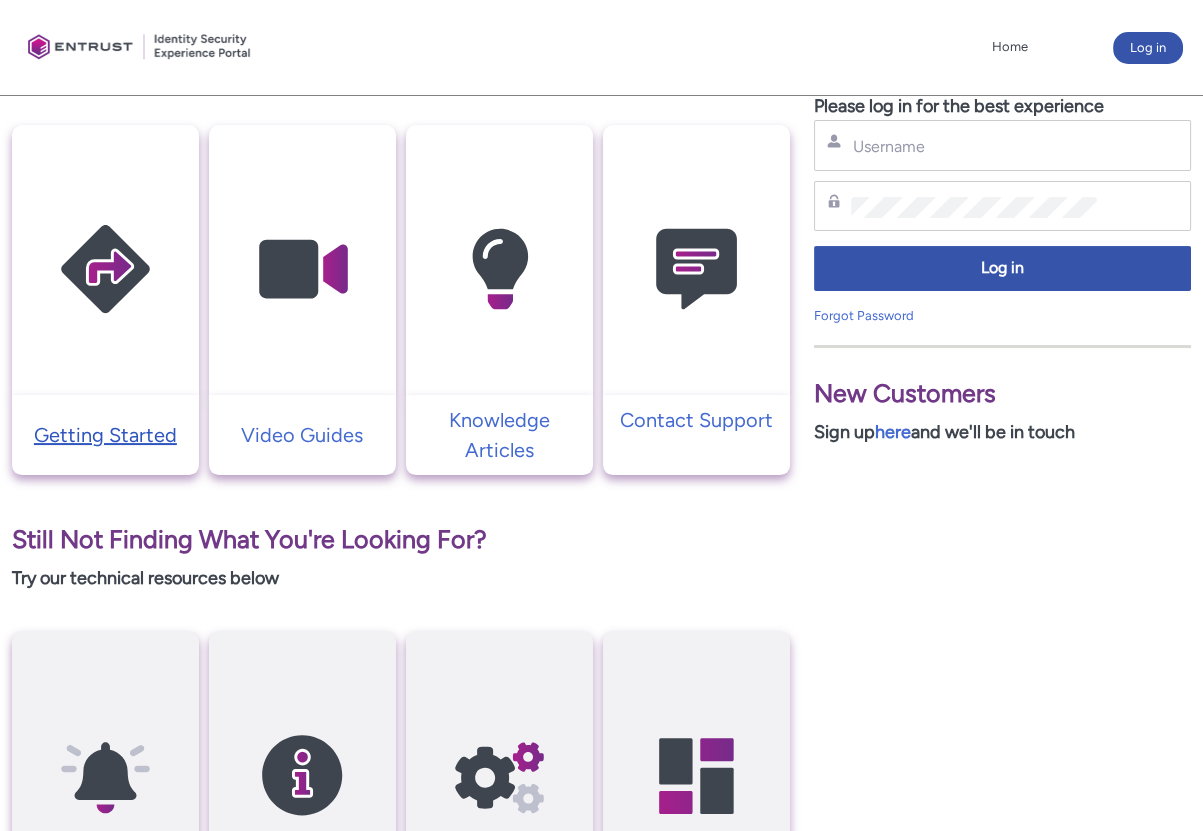 click on "Getting Started" at bounding box center (105, 435) 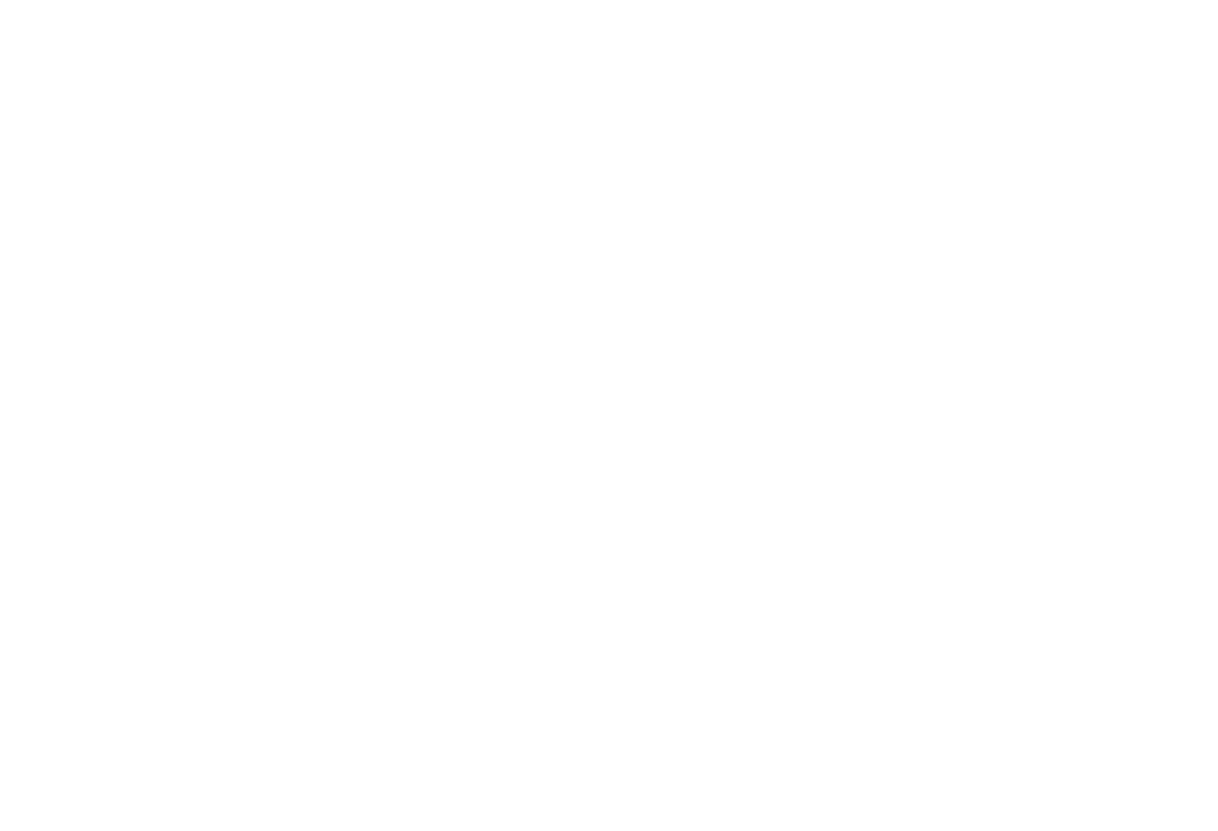 scroll, scrollTop: 0, scrollLeft: 0, axis: both 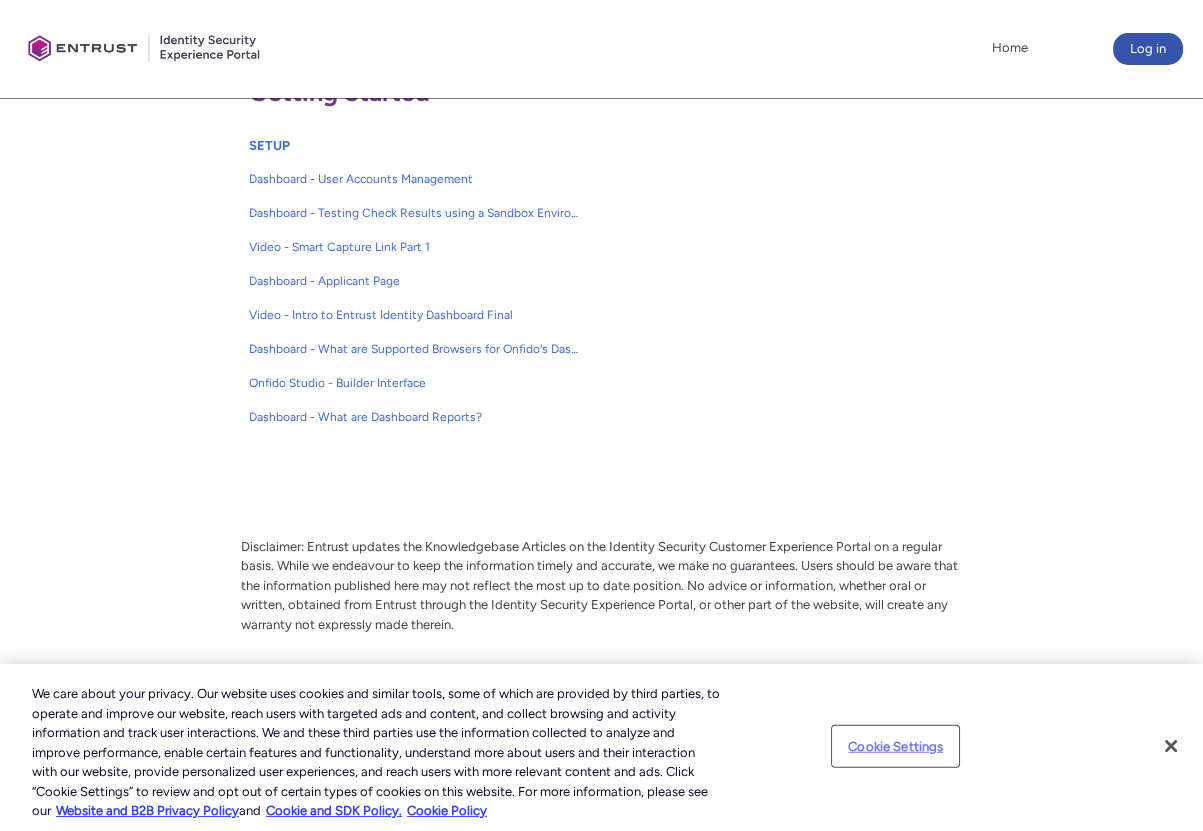 click on "Cookie Settings" at bounding box center [895, 746] 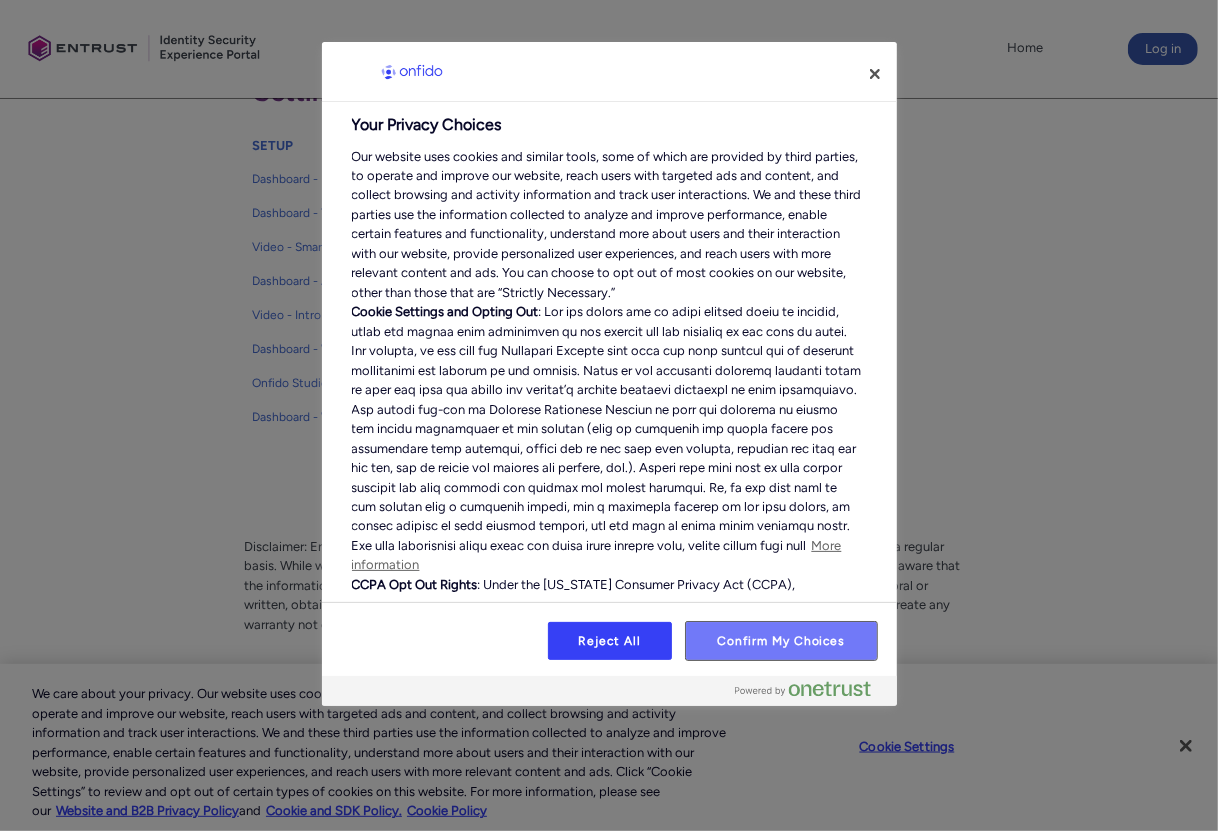 click on "Confirm My Choices" at bounding box center [781, 641] 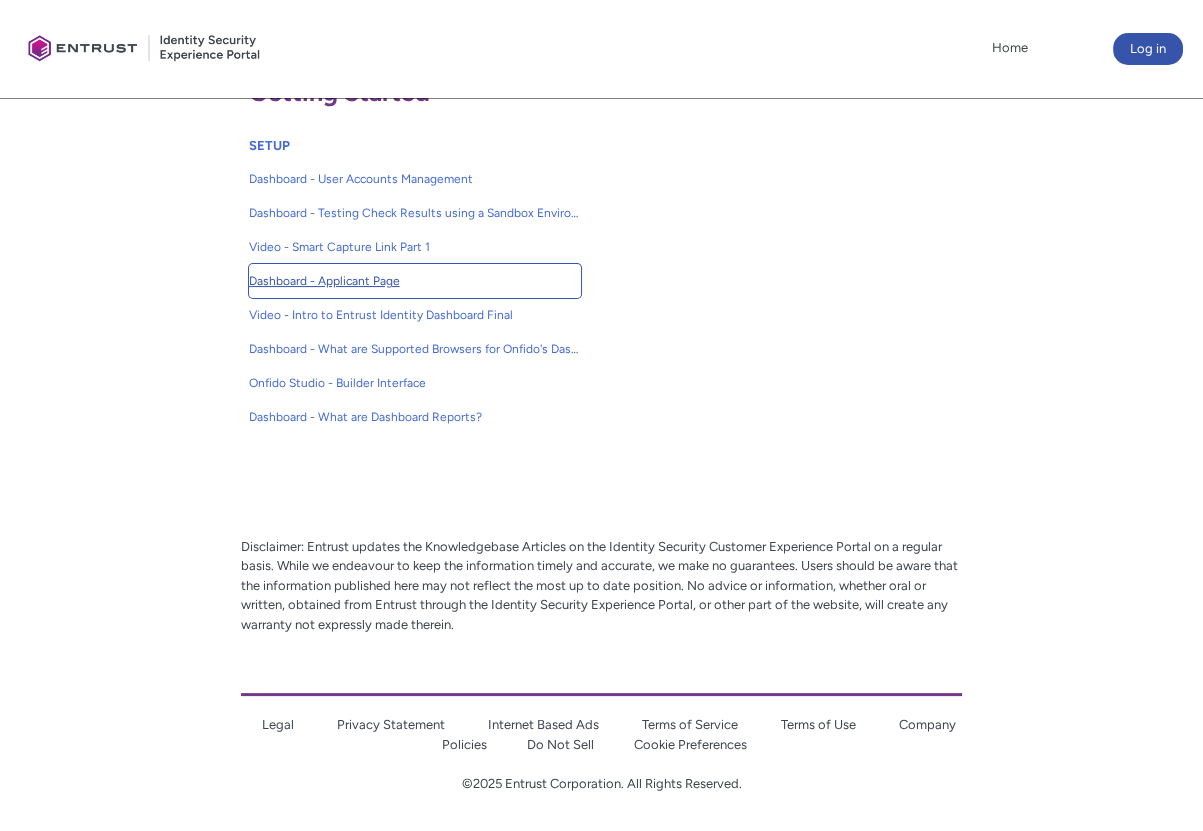 click on "Dashboard - Applicant Page" at bounding box center (415, 281) 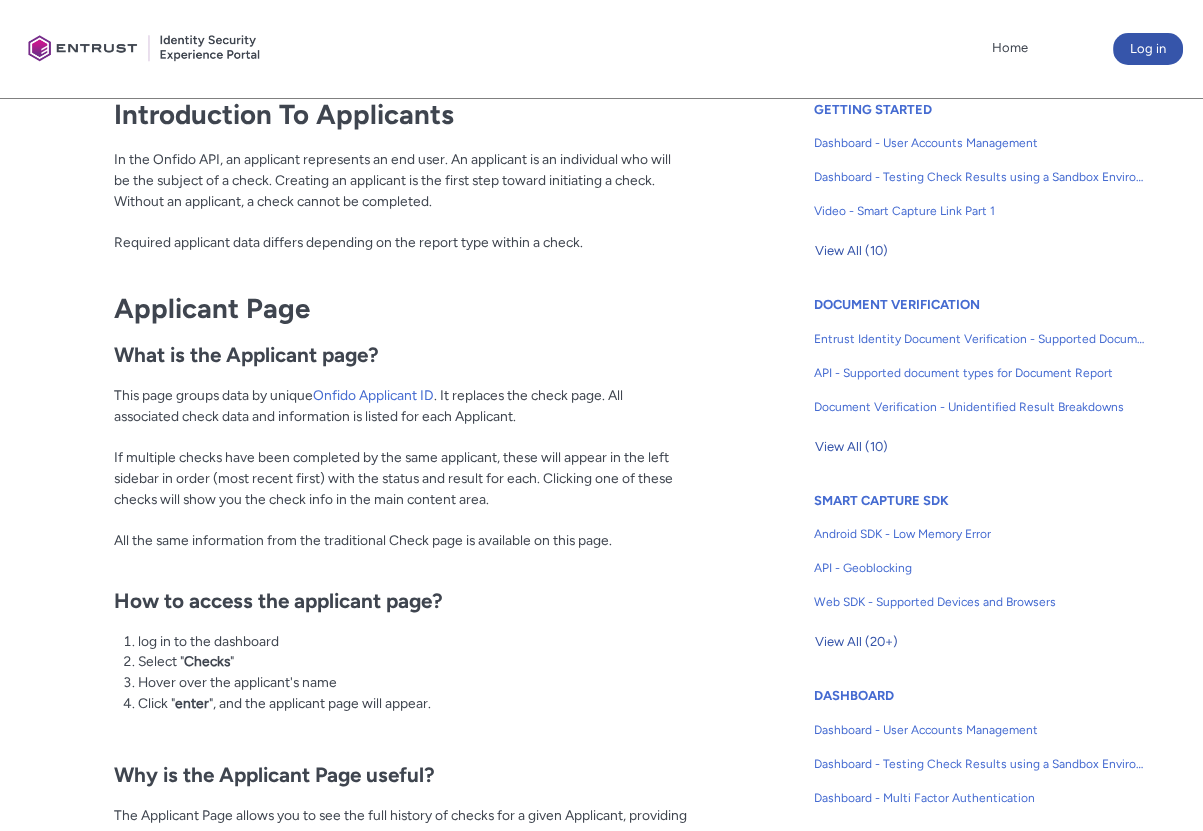 scroll, scrollTop: 600, scrollLeft: 0, axis: vertical 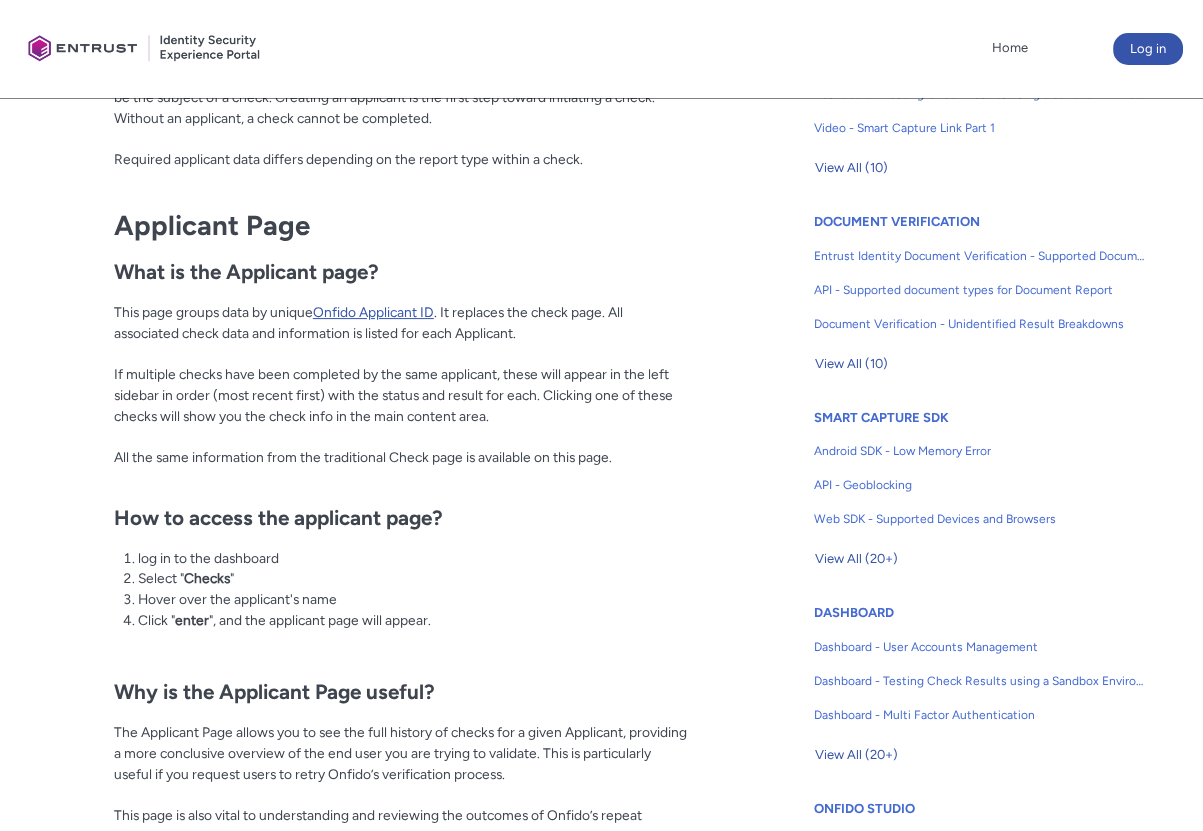 click on "Onfido Applicant ID" at bounding box center [373, 312] 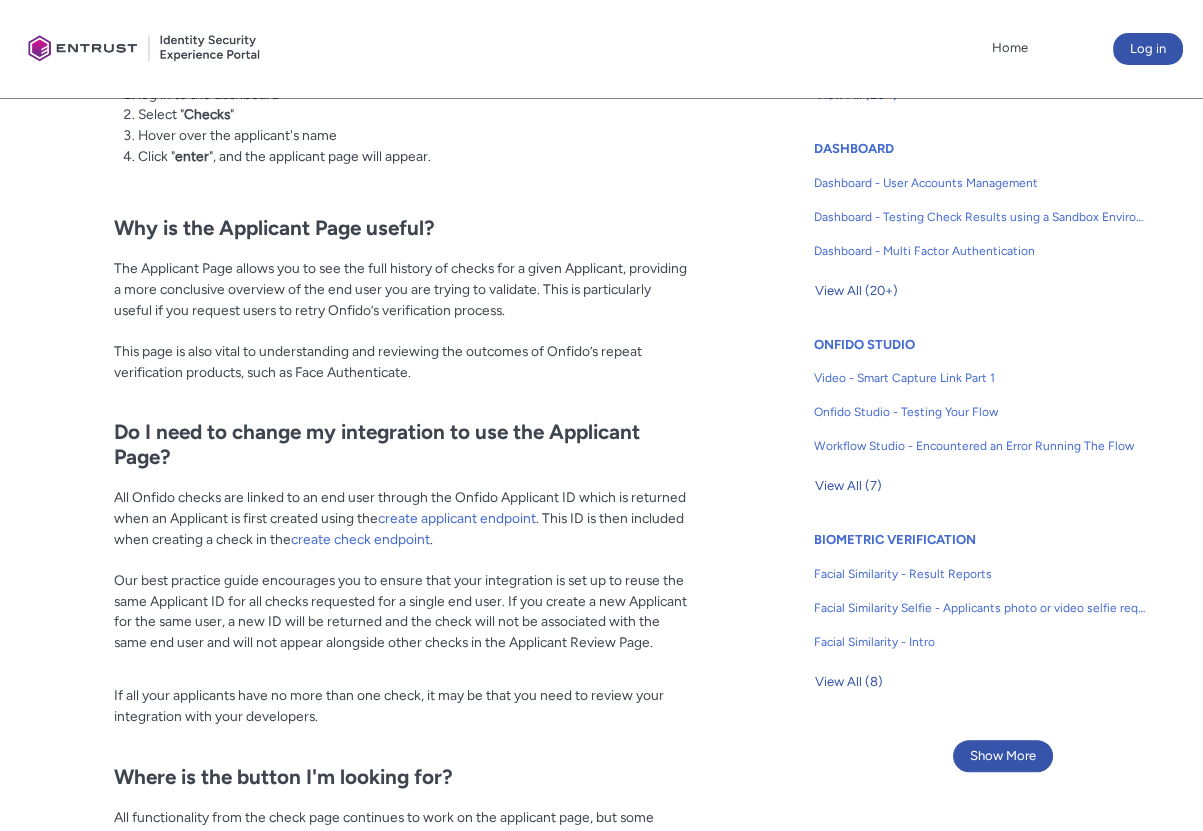 scroll, scrollTop: 1100, scrollLeft: 0, axis: vertical 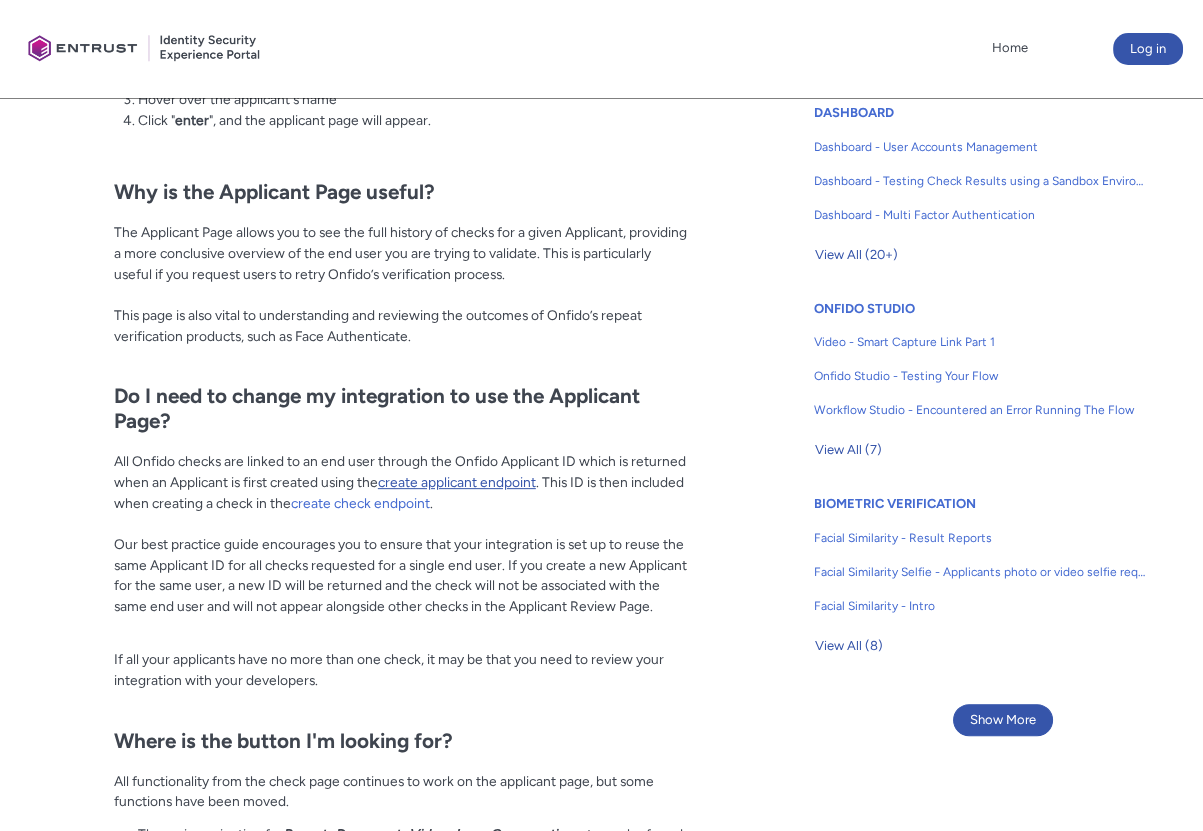 click on "create applicant endpoint" at bounding box center (457, 482) 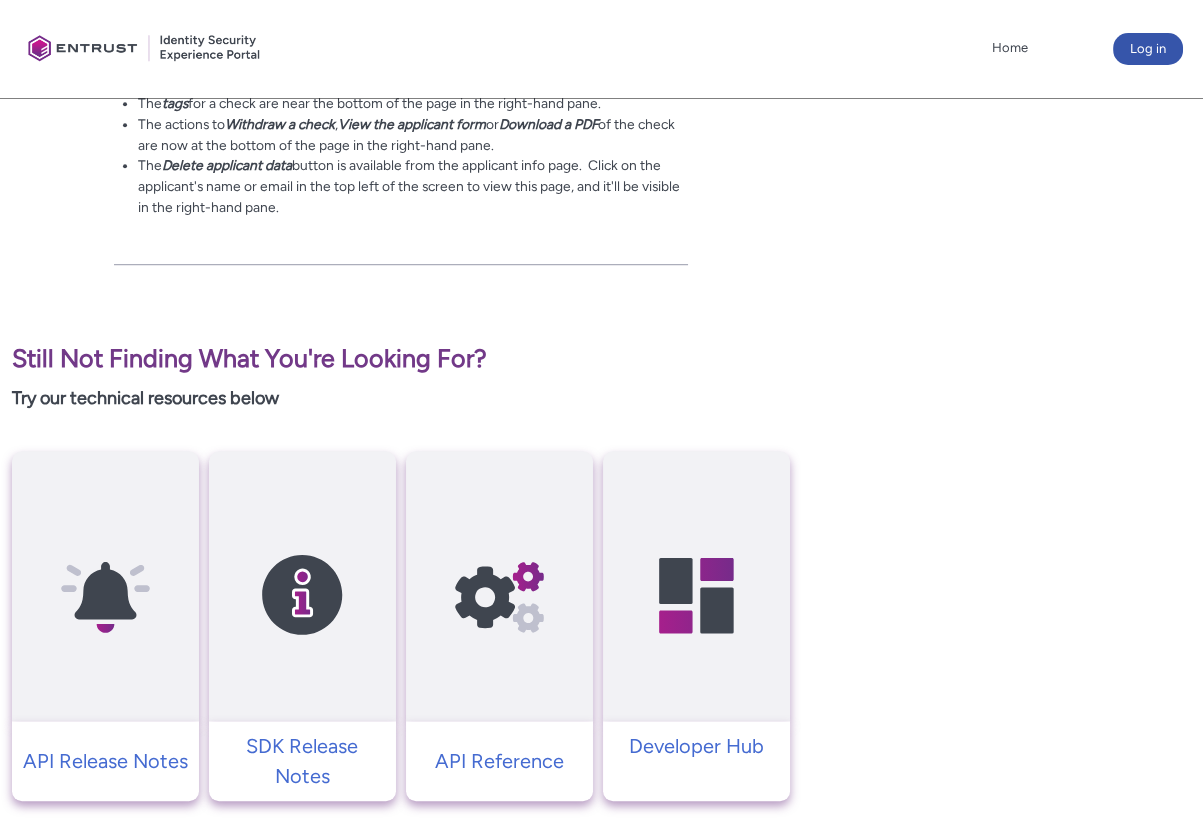 scroll, scrollTop: 1828, scrollLeft: 0, axis: vertical 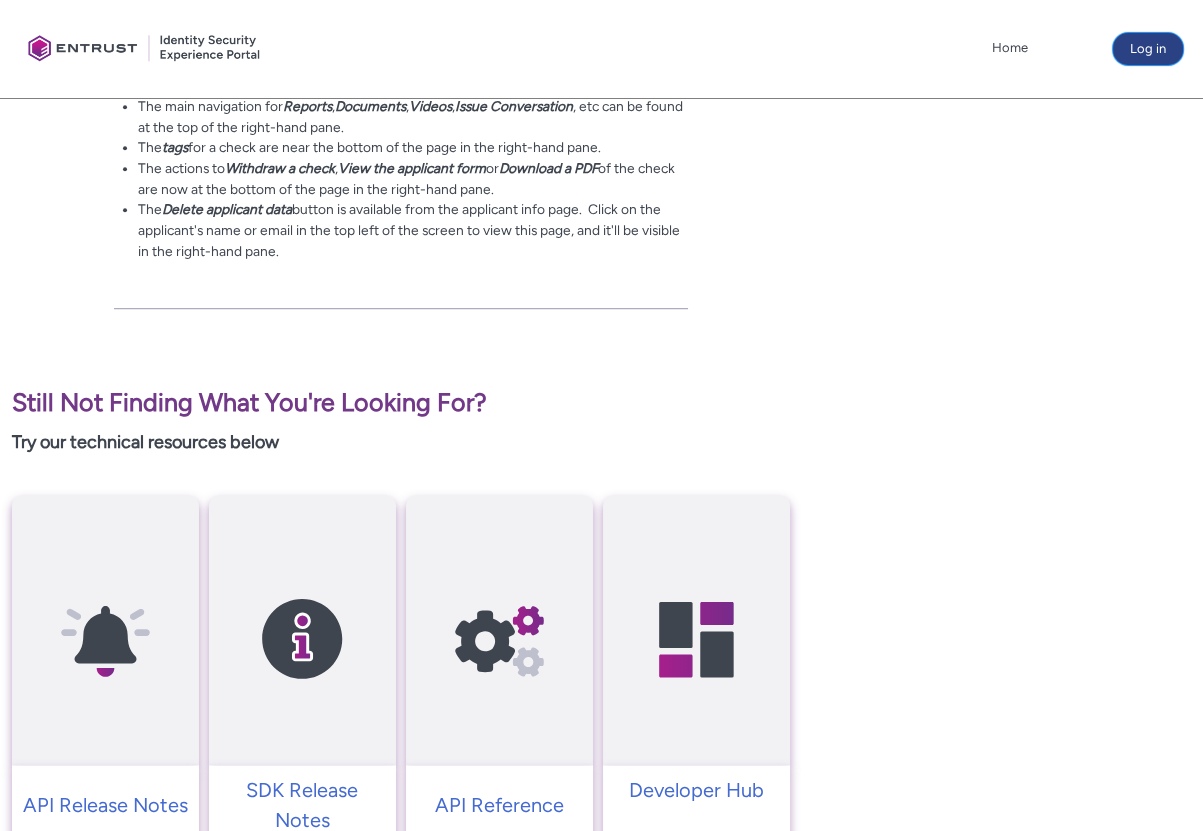 click on "Log in" at bounding box center [1148, 49] 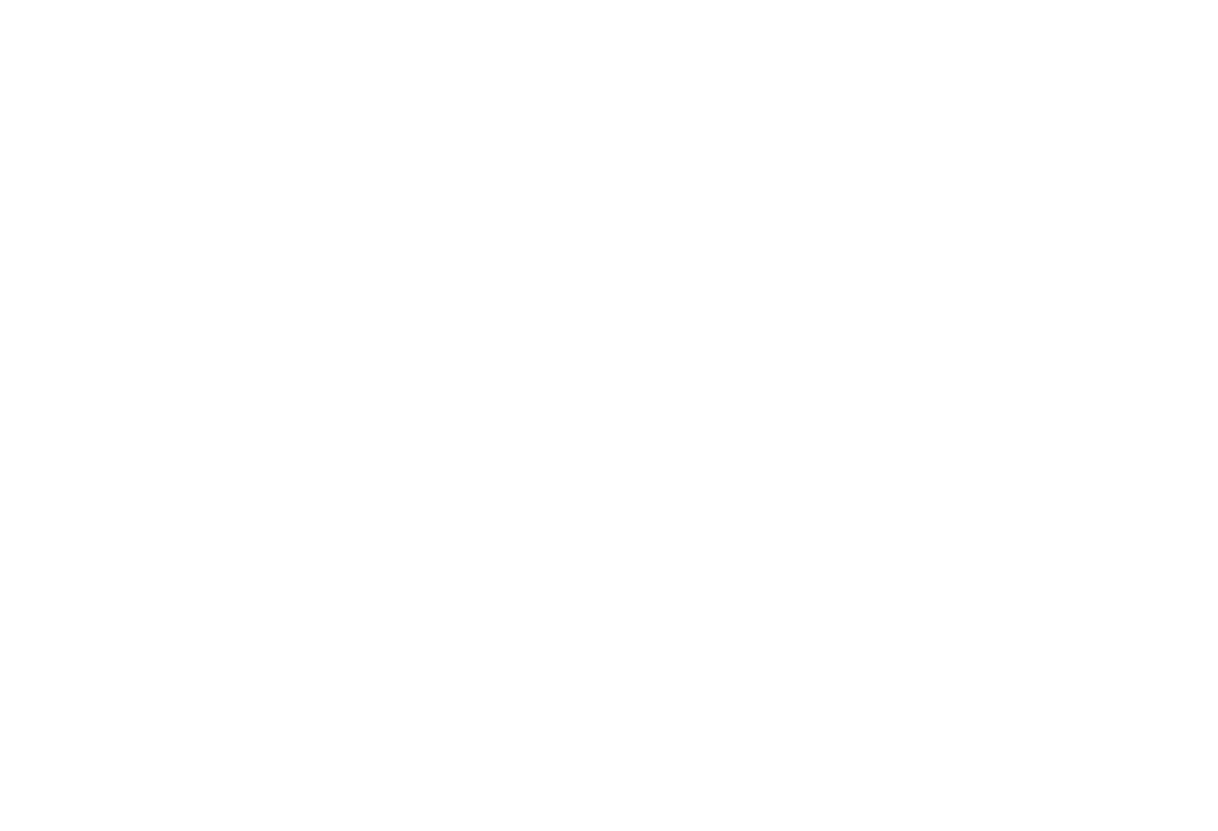 scroll, scrollTop: 0, scrollLeft: 0, axis: both 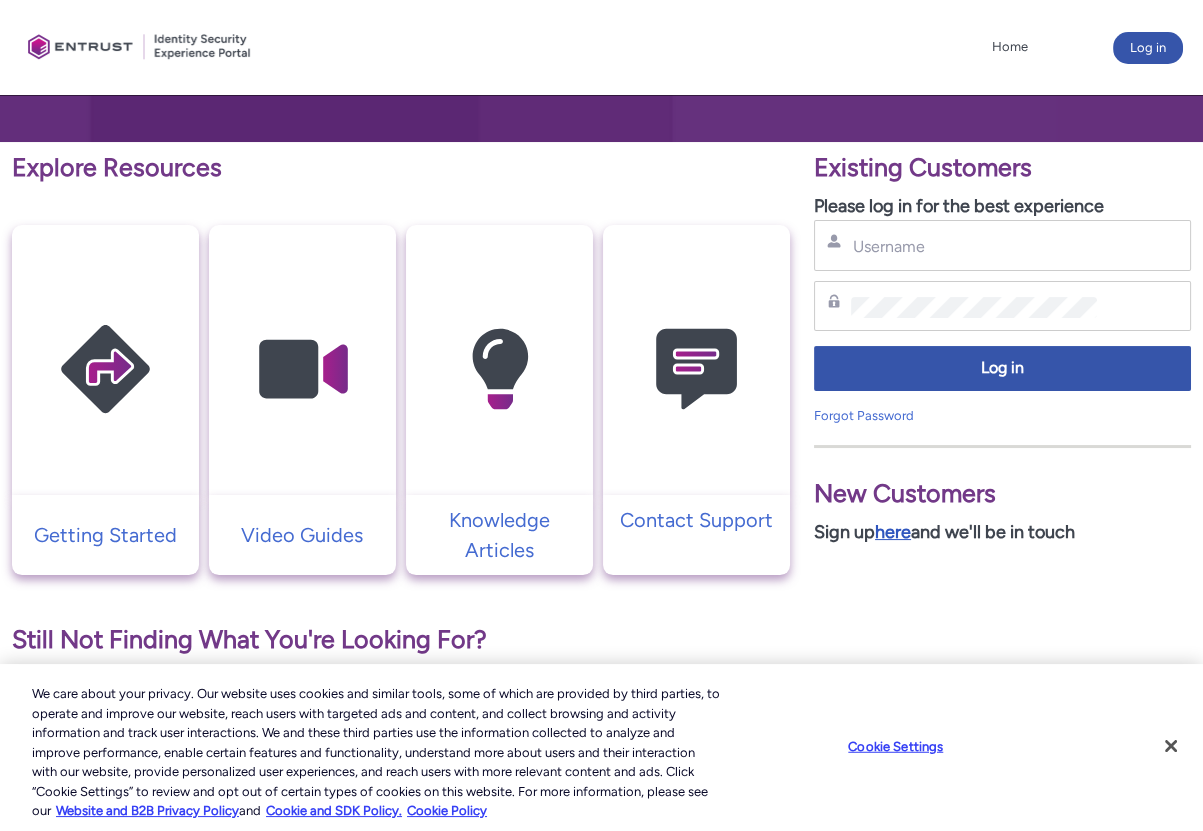 click on "here" at bounding box center [893, 532] 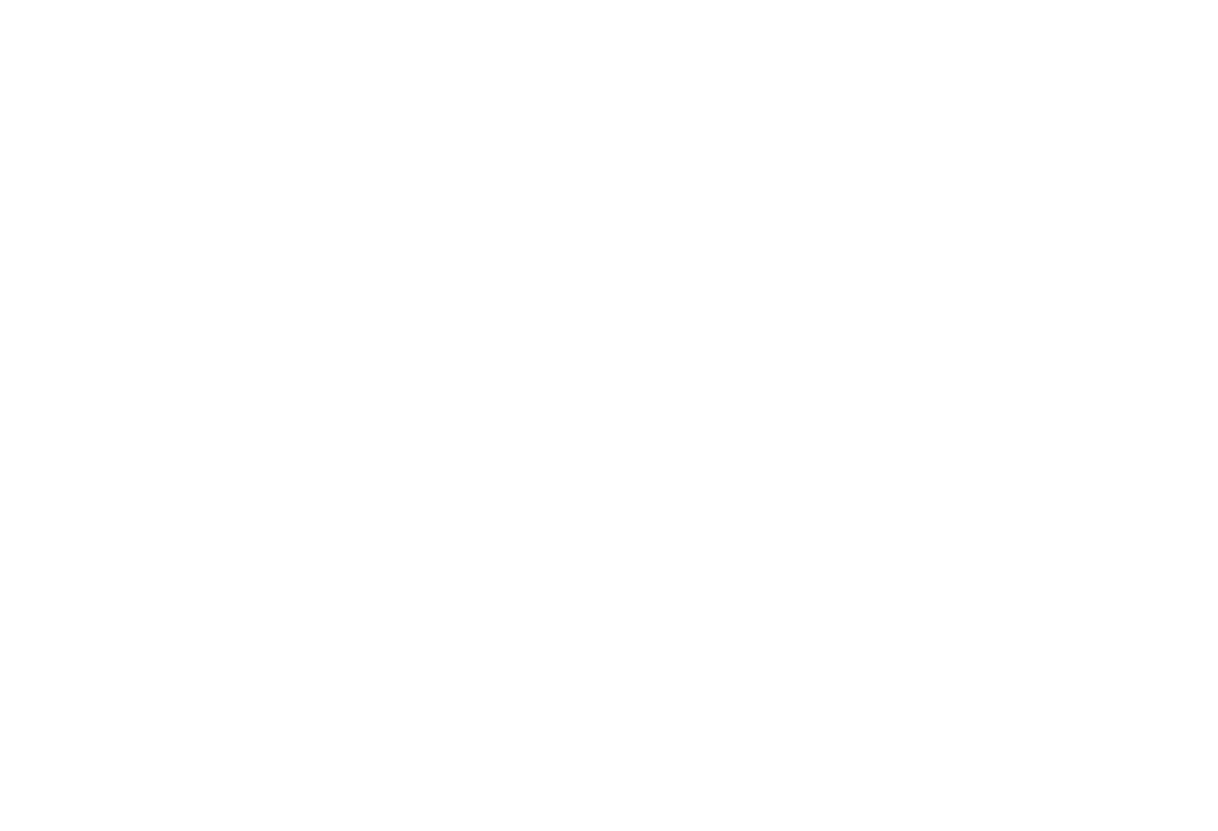 scroll, scrollTop: 0, scrollLeft: 0, axis: both 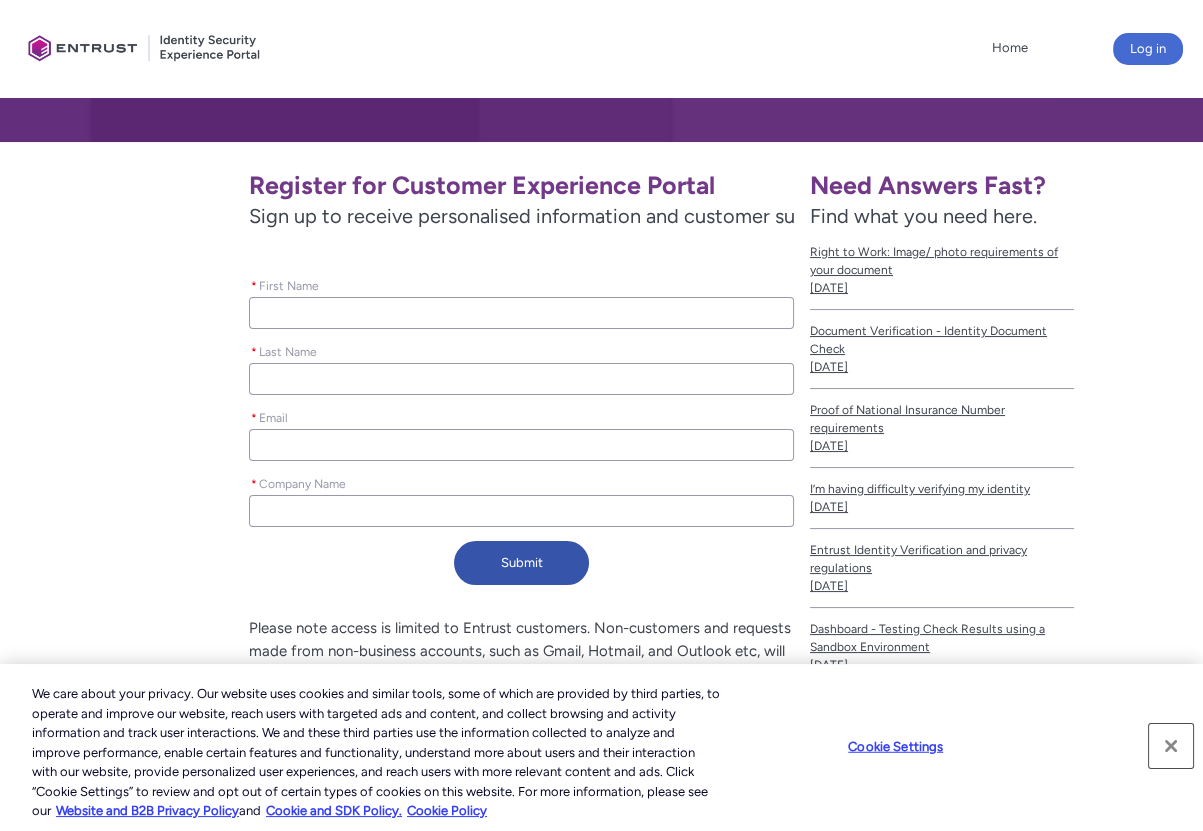 click at bounding box center (1171, 746) 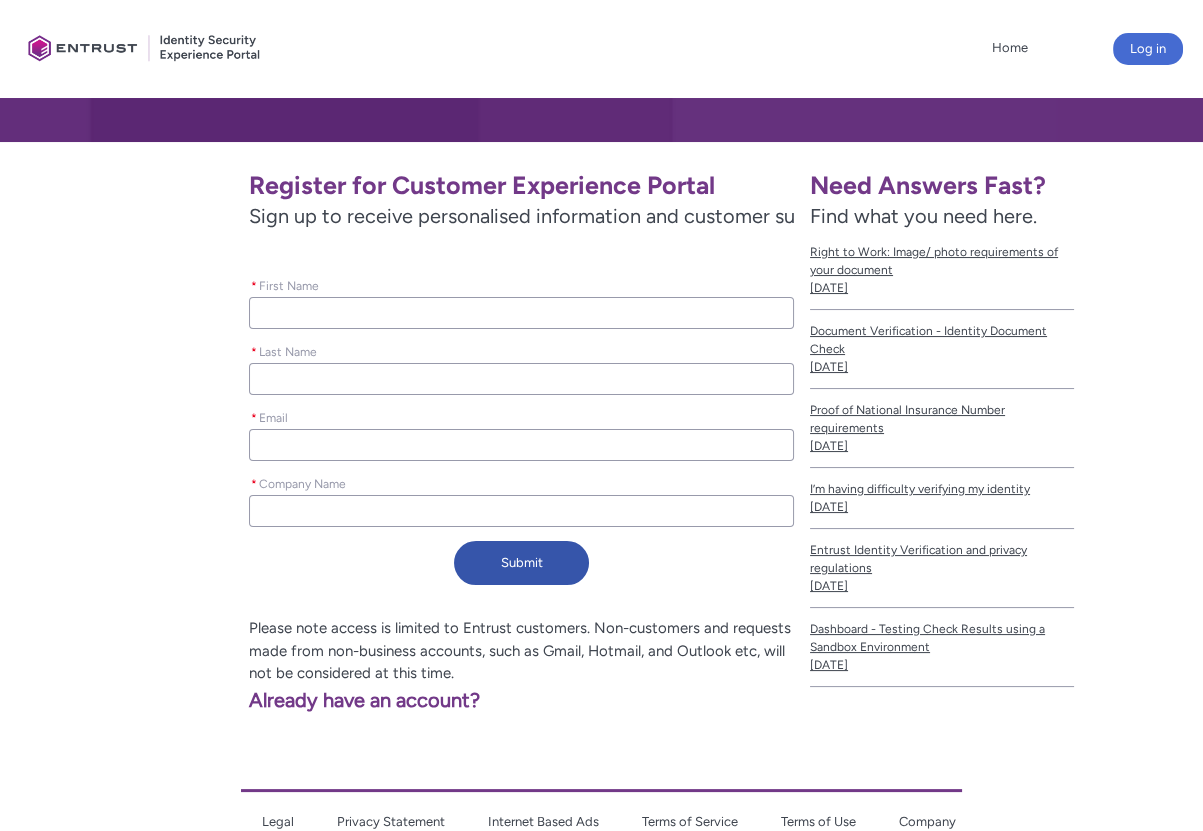 click on "* First Name" at bounding box center [521, 313] 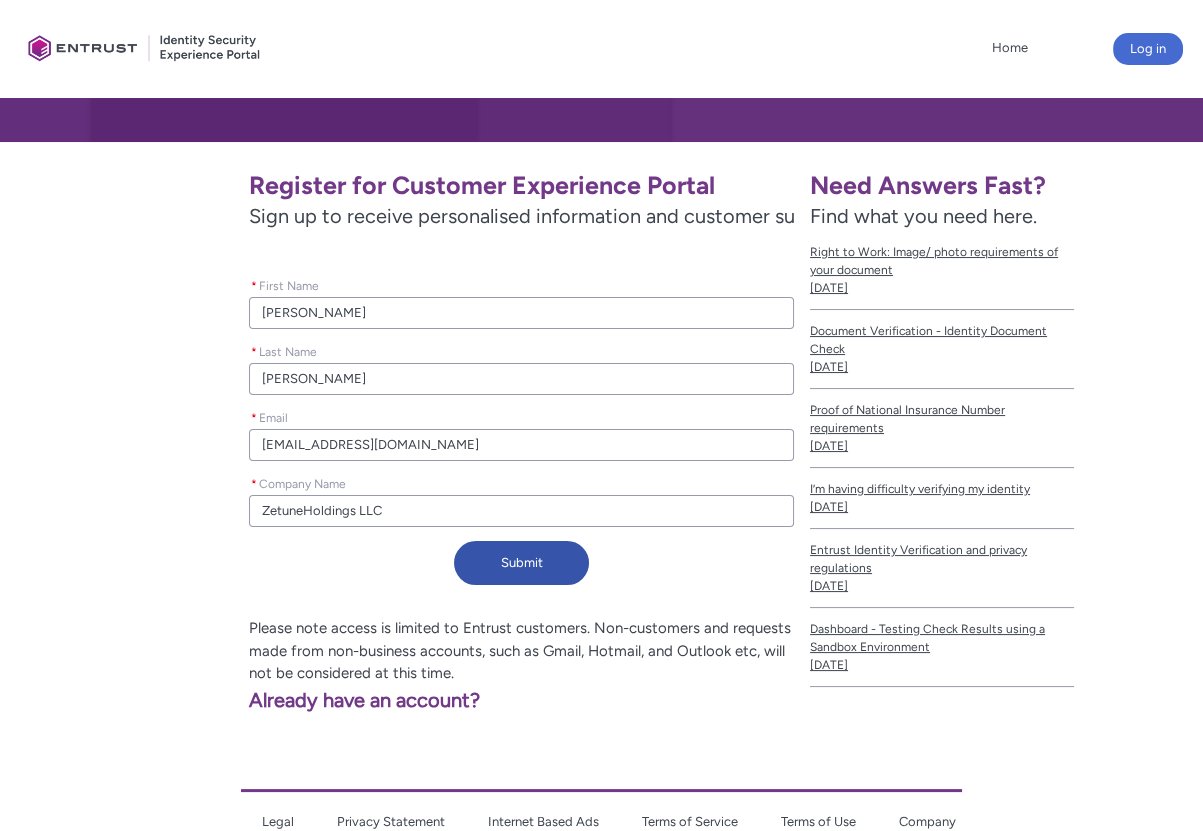 scroll, scrollTop: 398, scrollLeft: 0, axis: vertical 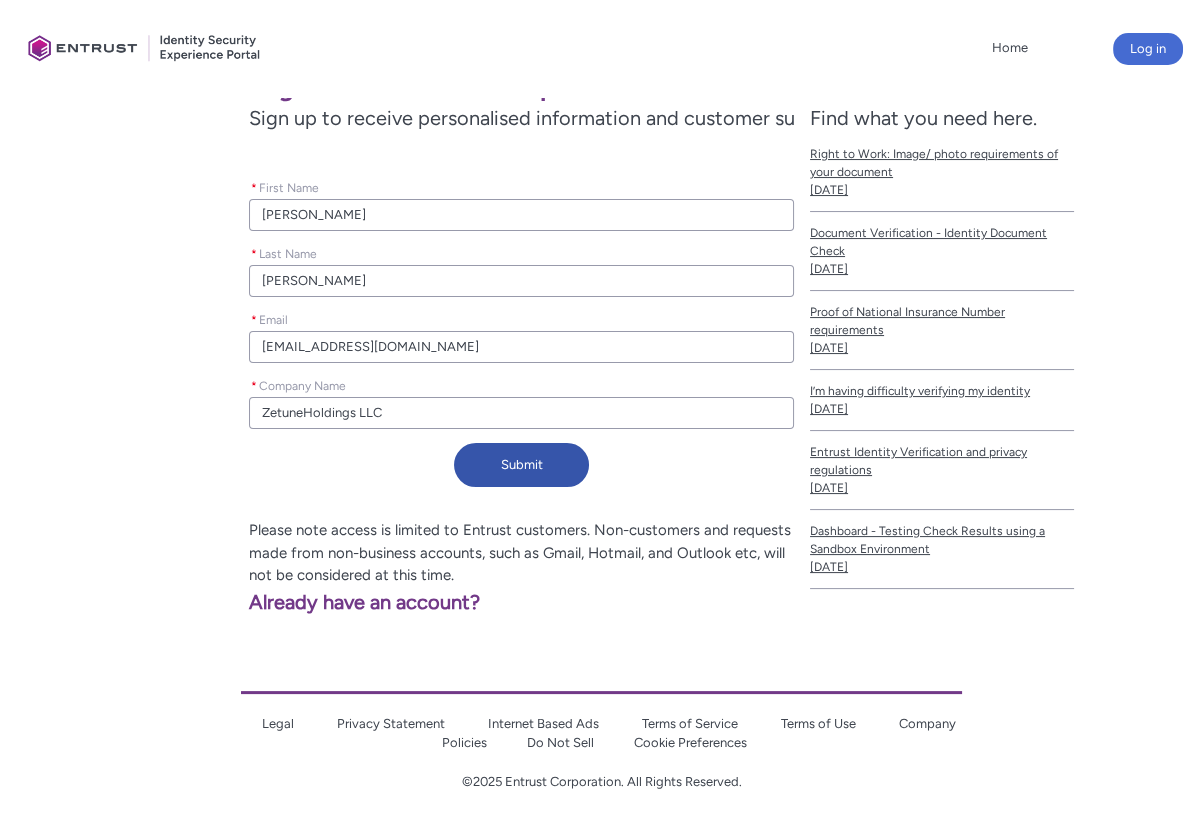 drag, startPoint x: 399, startPoint y: 345, endPoint x: 255, endPoint y: 332, distance: 144.58562 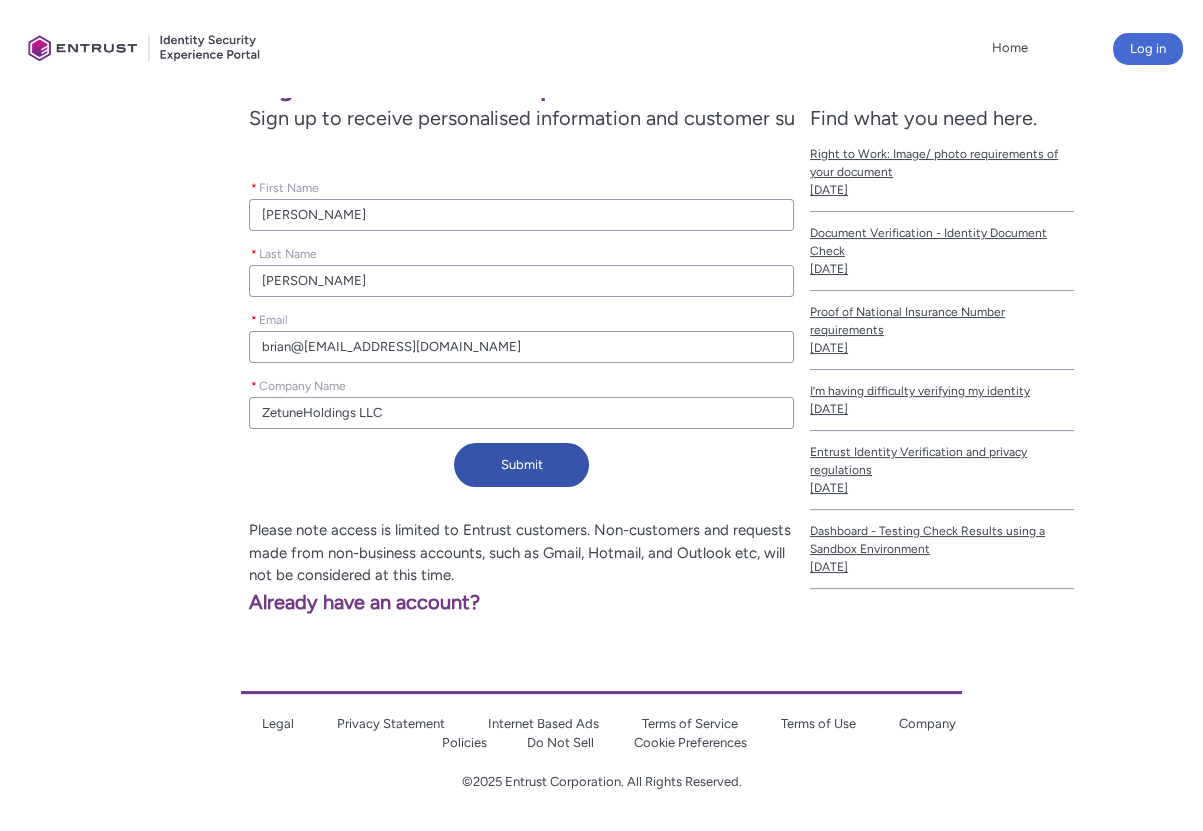 type on "brian@zBrnthorne@gmail.com" 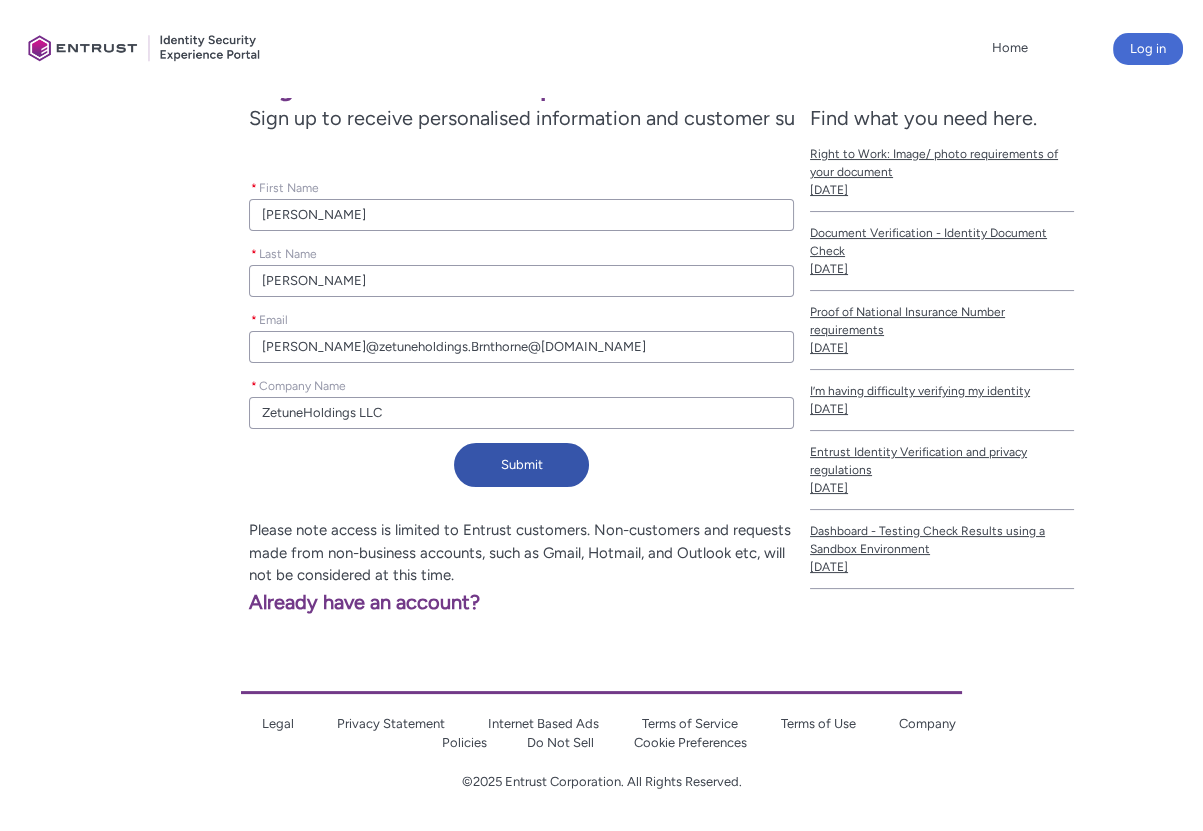 type on "brian@zetuneholdings.cBrnthorne@gmail.com" 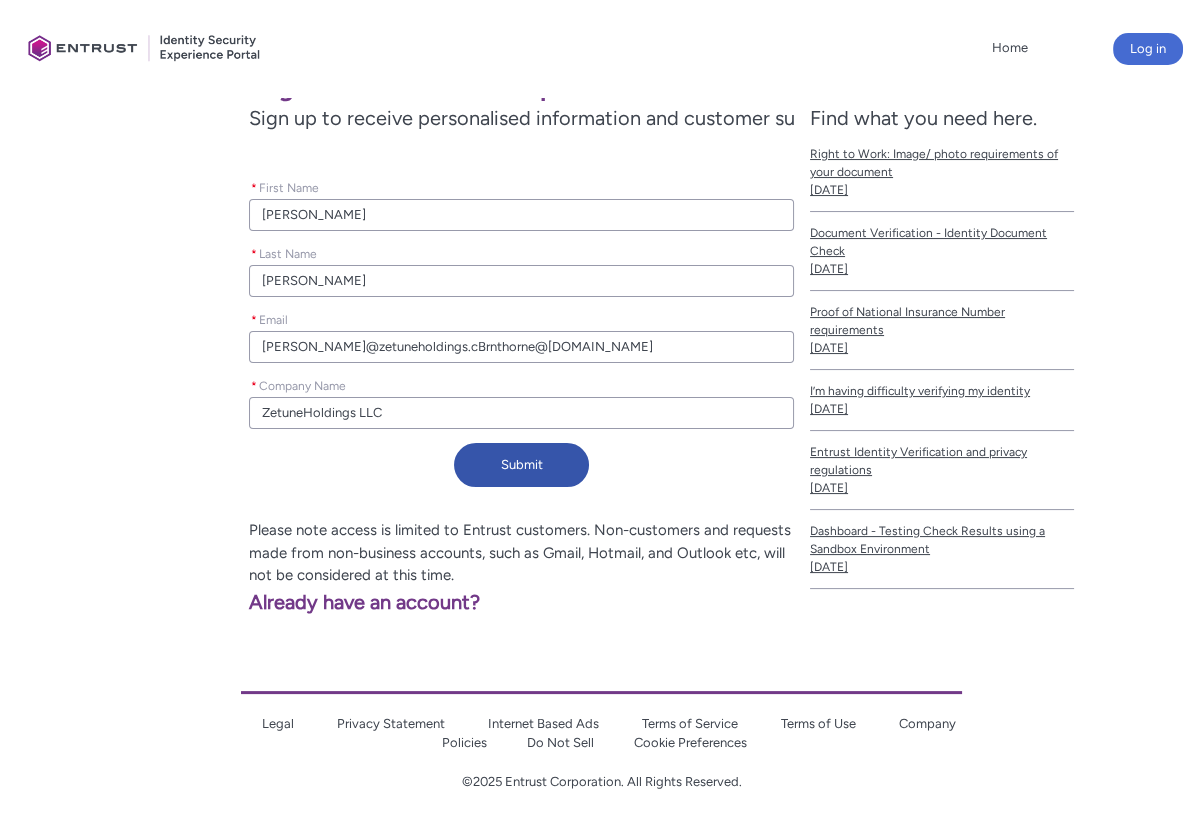 type on "brian@zetuneholdings.coBrnthorne@gmail.com" 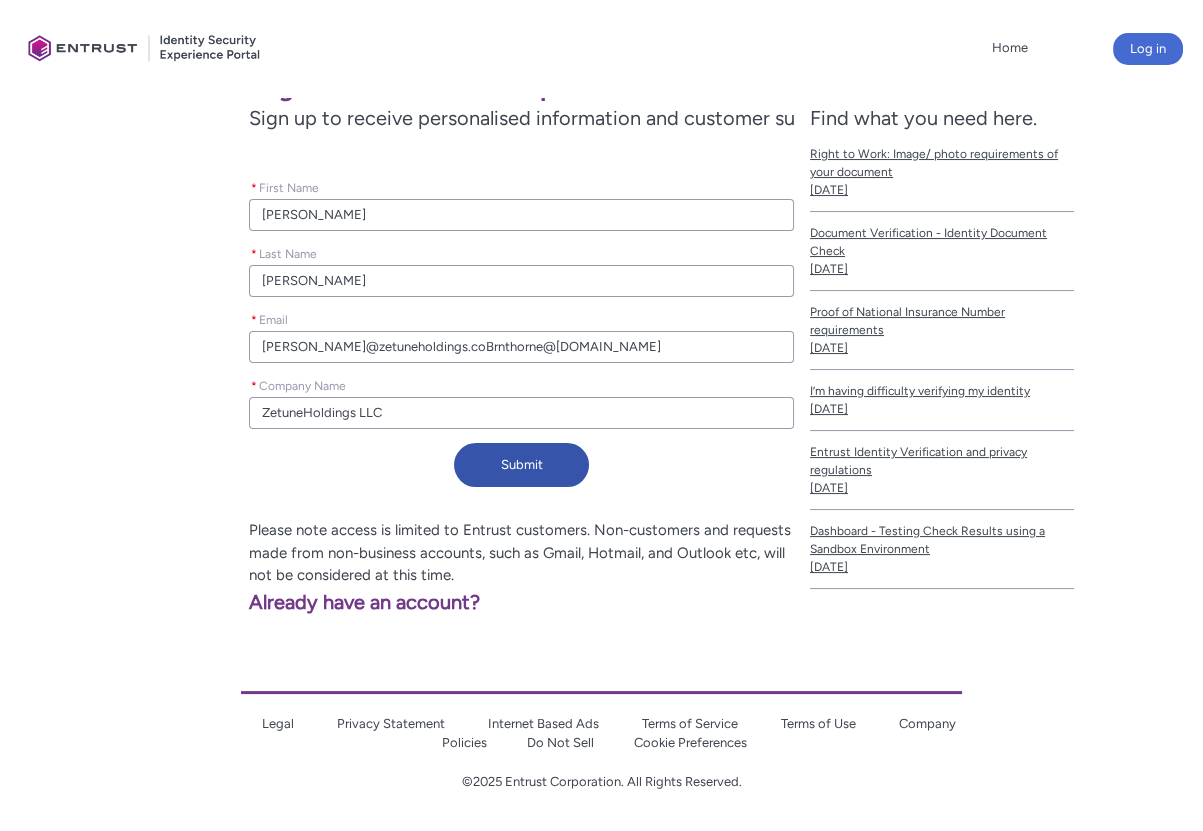 type on "brian@zetuneholdings.comBrnthorne@gmail.com" 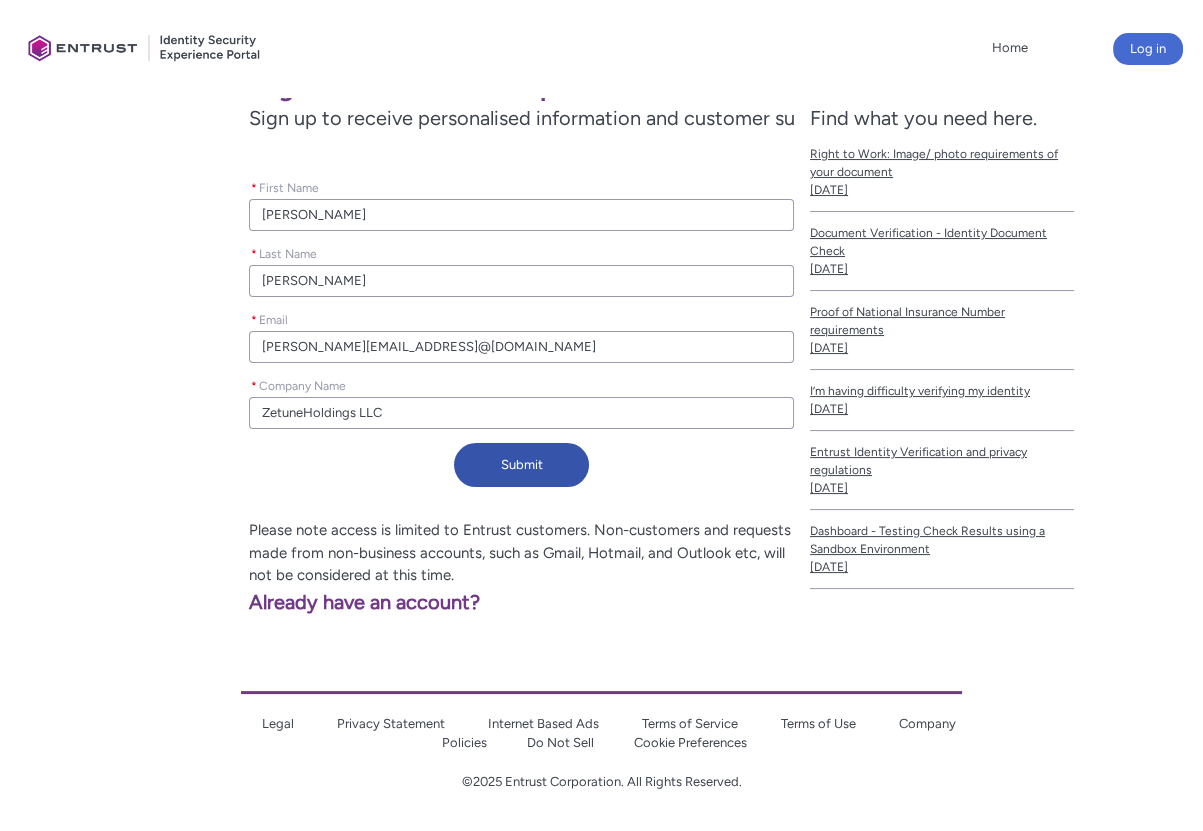 type on "brian@zetuneholdings.comrnthorne@gmail.com" 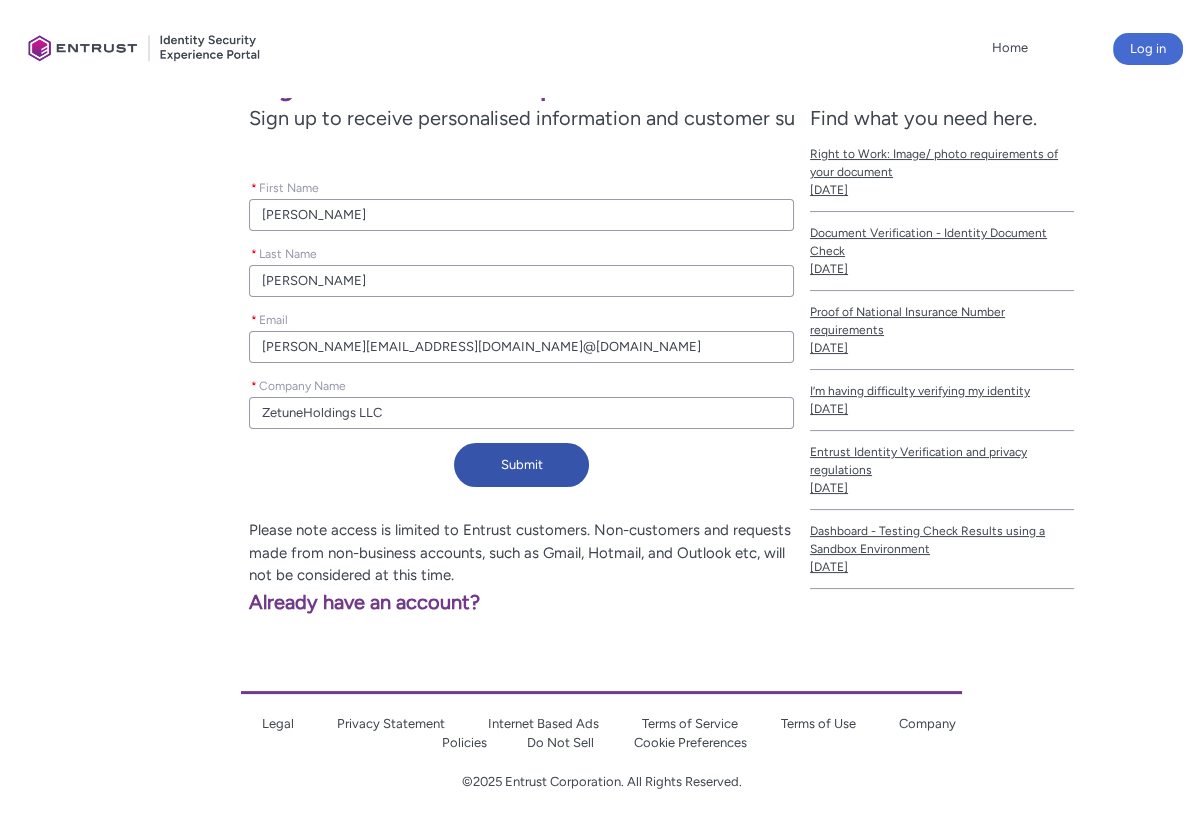 type on "brian@zetuneholdings.comgmail.com" 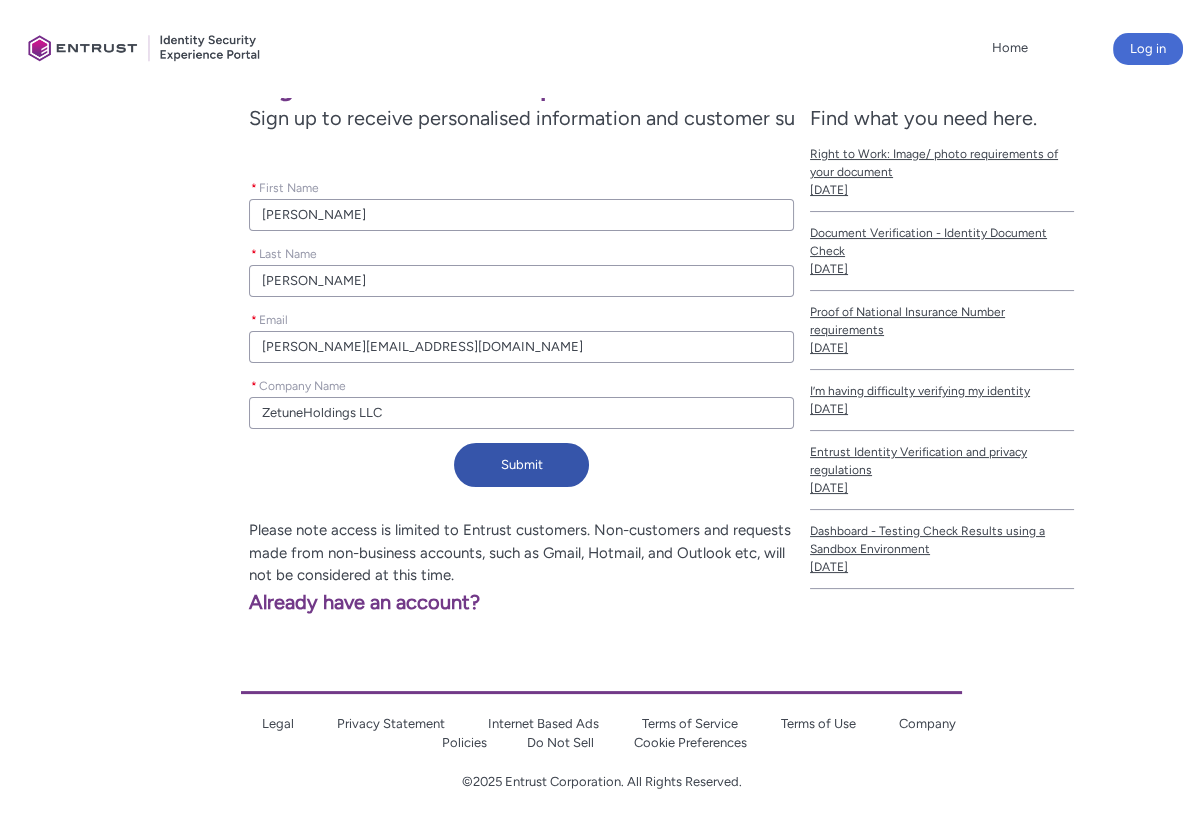 type on "brian@zetuneholdings.commail.com" 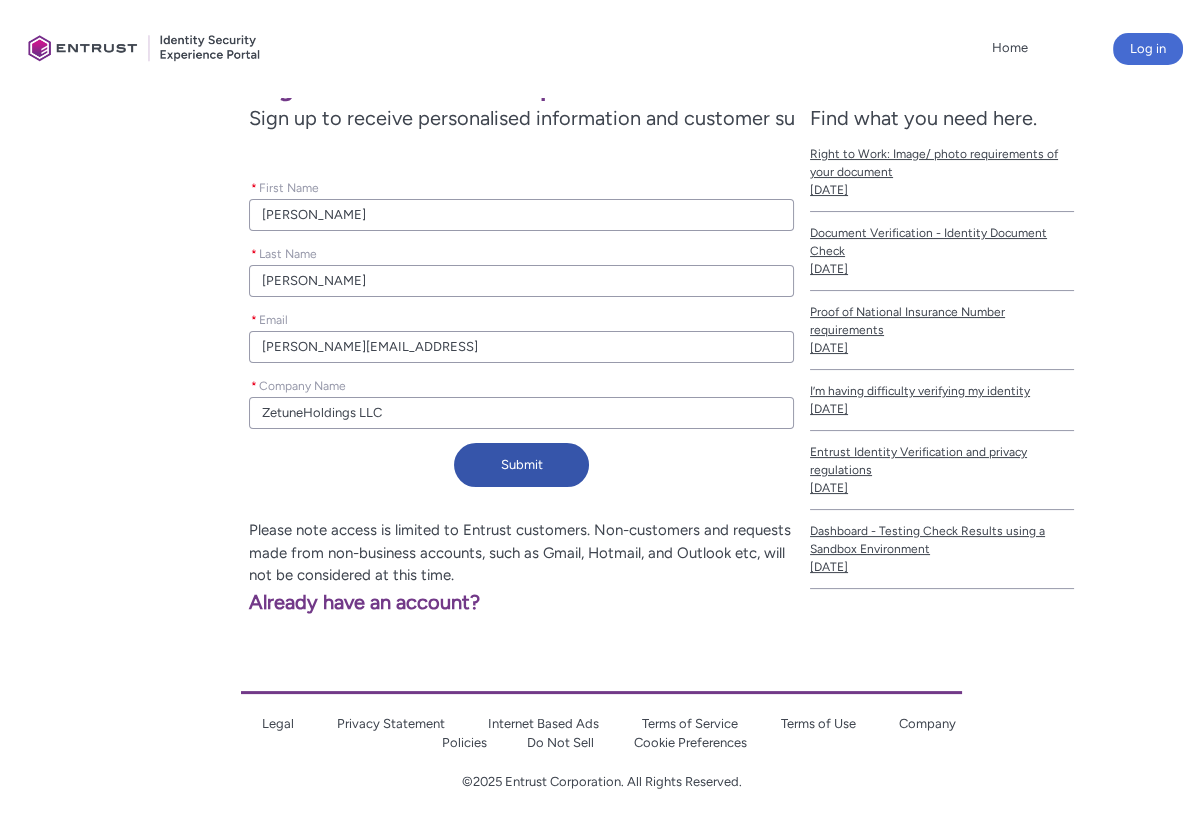 type on "brian@zetuneholdings.comom" 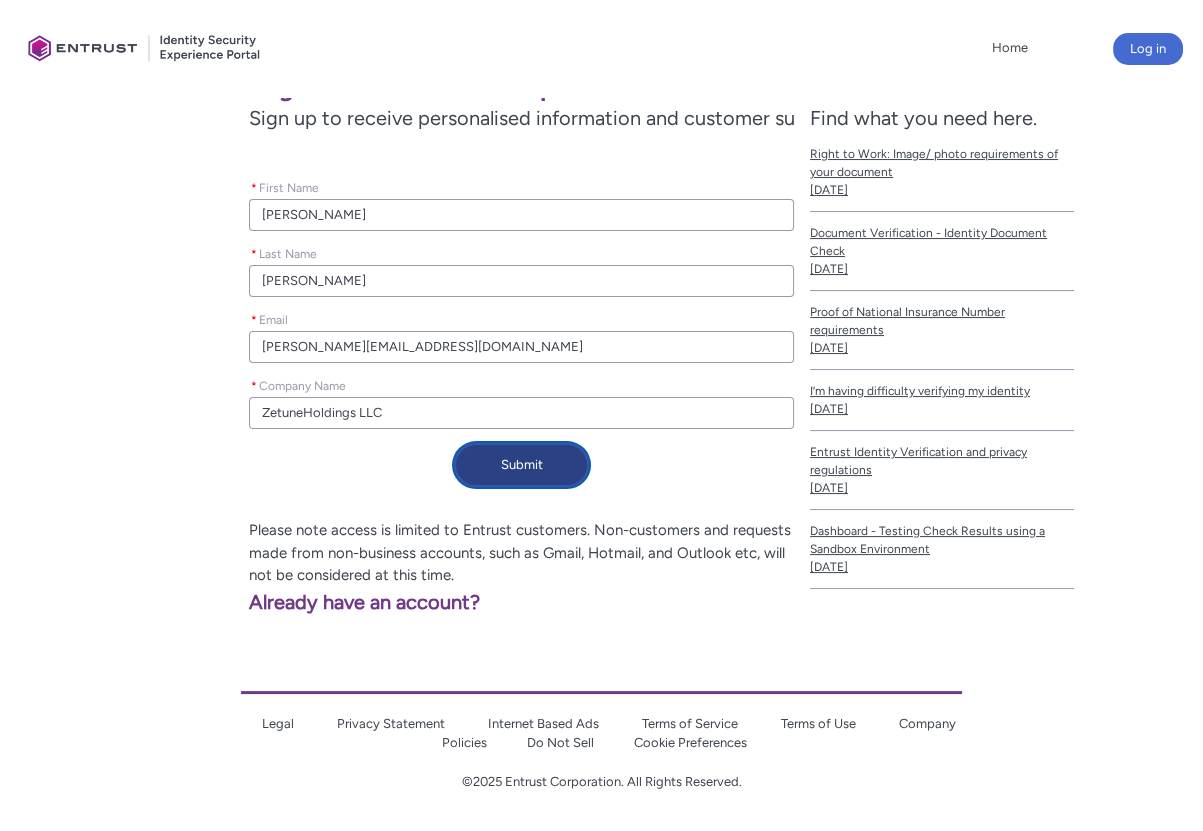 click on "Submit" at bounding box center [521, 465] 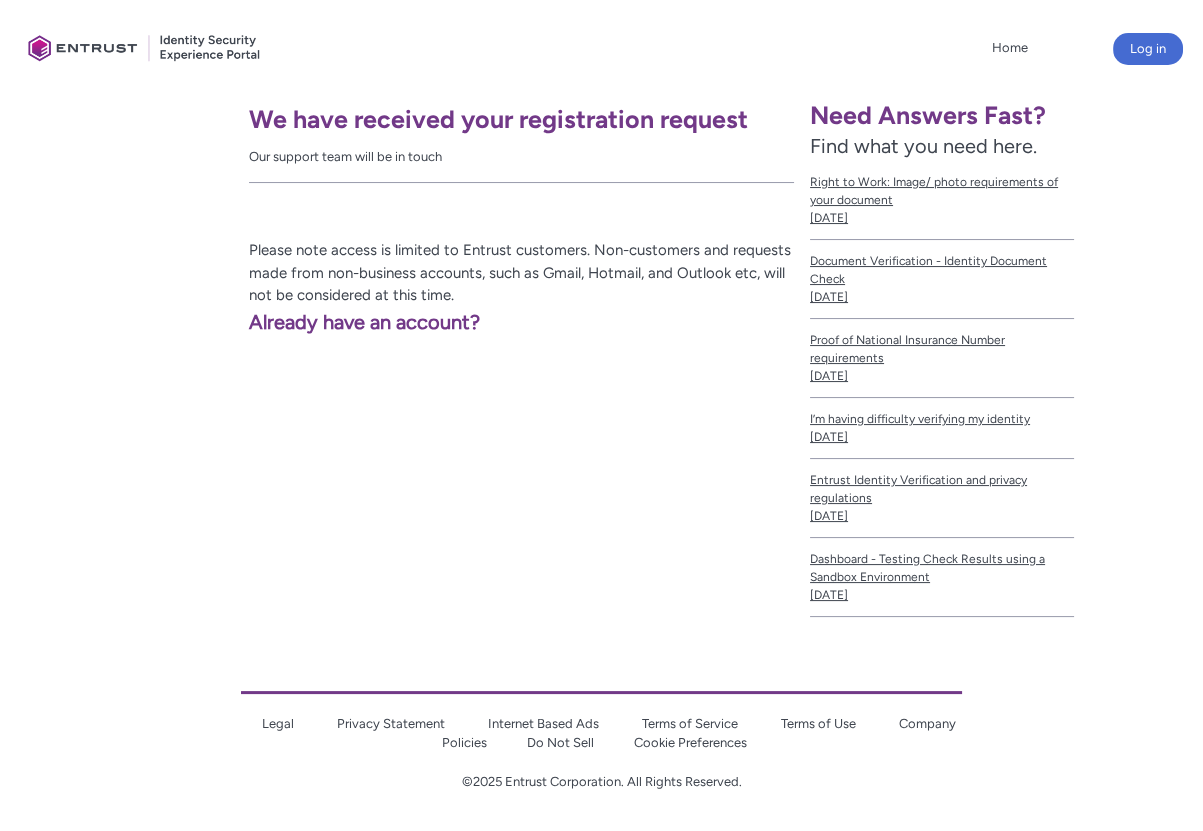 scroll, scrollTop: 369, scrollLeft: 0, axis: vertical 